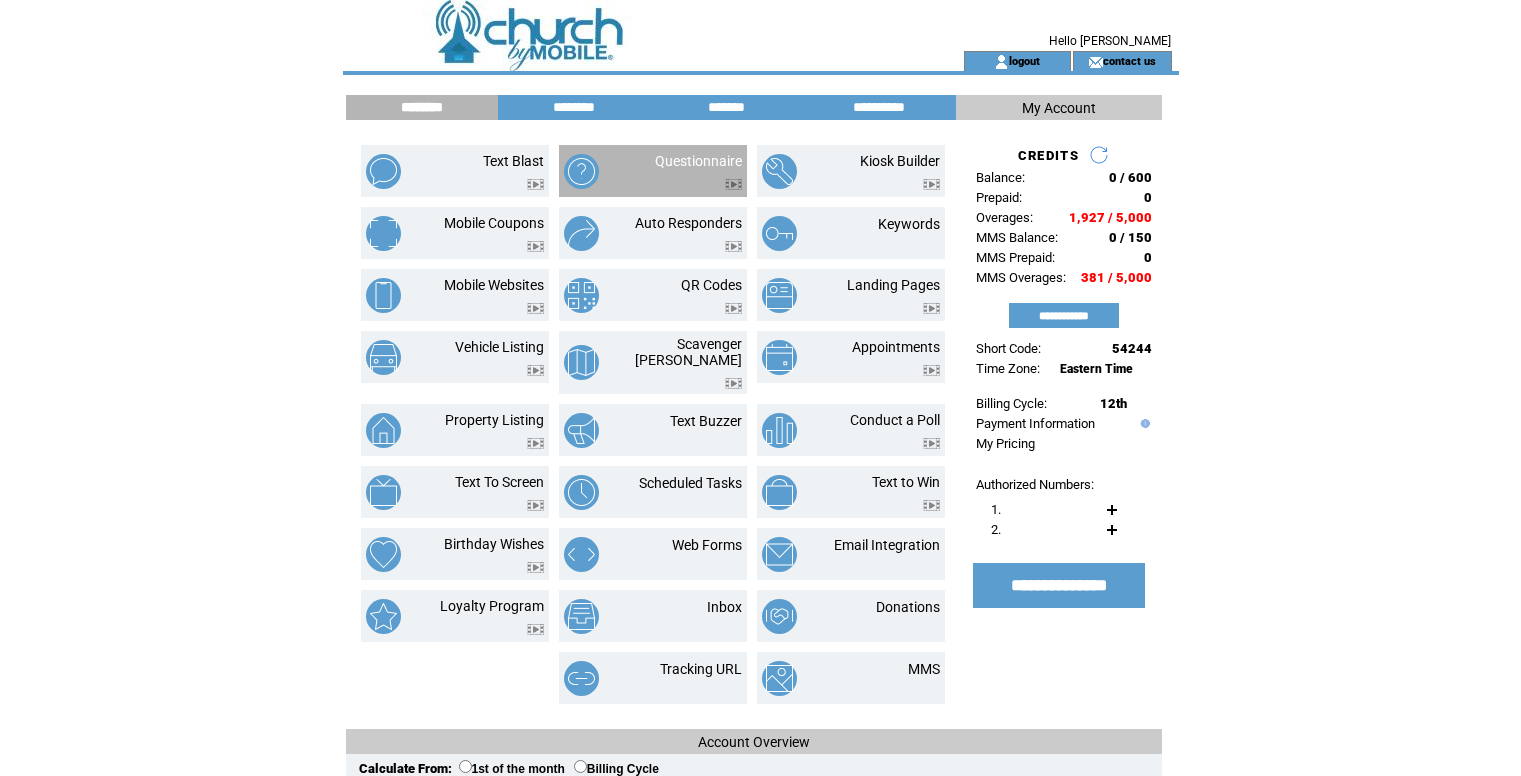 scroll, scrollTop: 0, scrollLeft: 0, axis: both 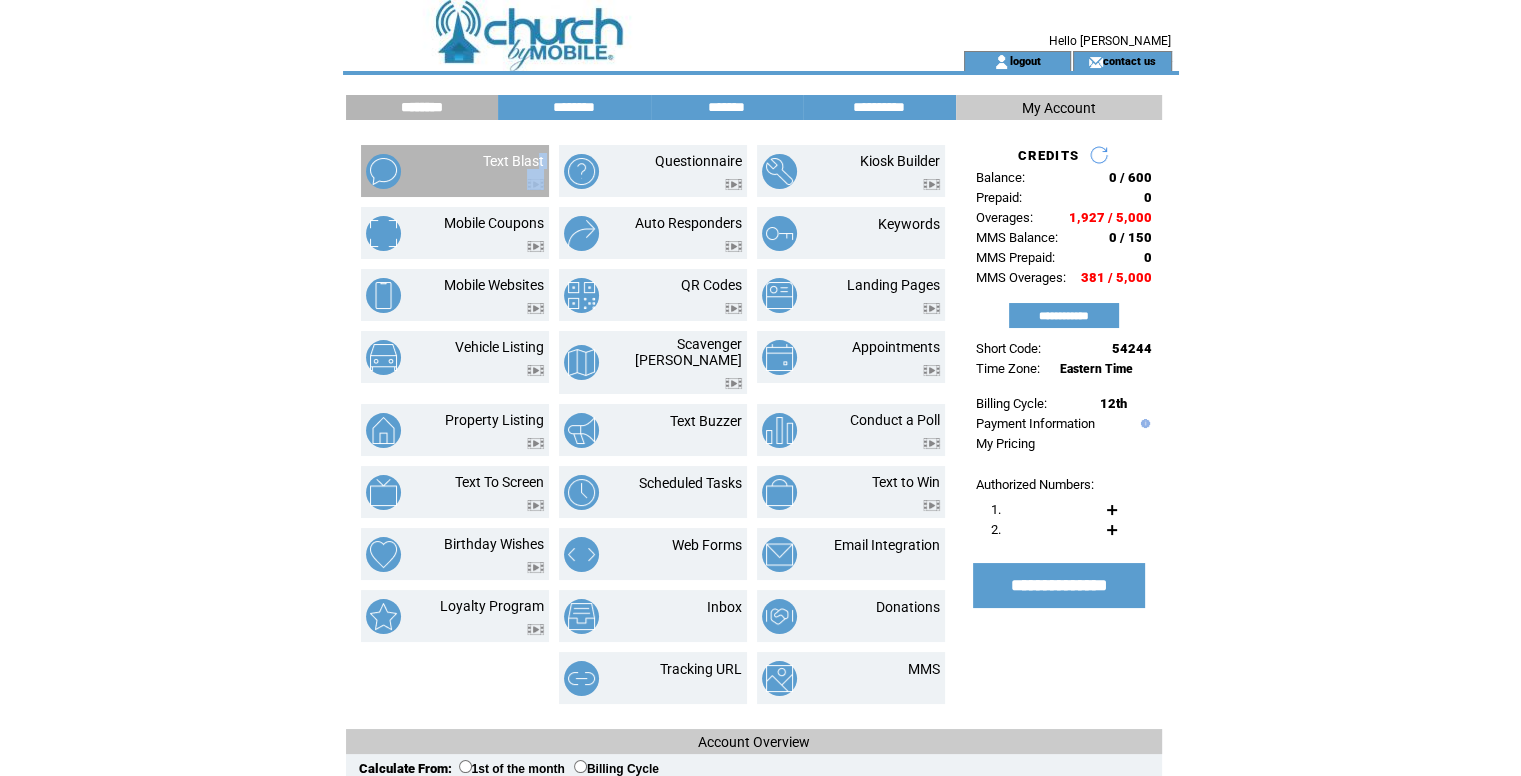 click on "Text Blast" at bounding box center [513, 171] 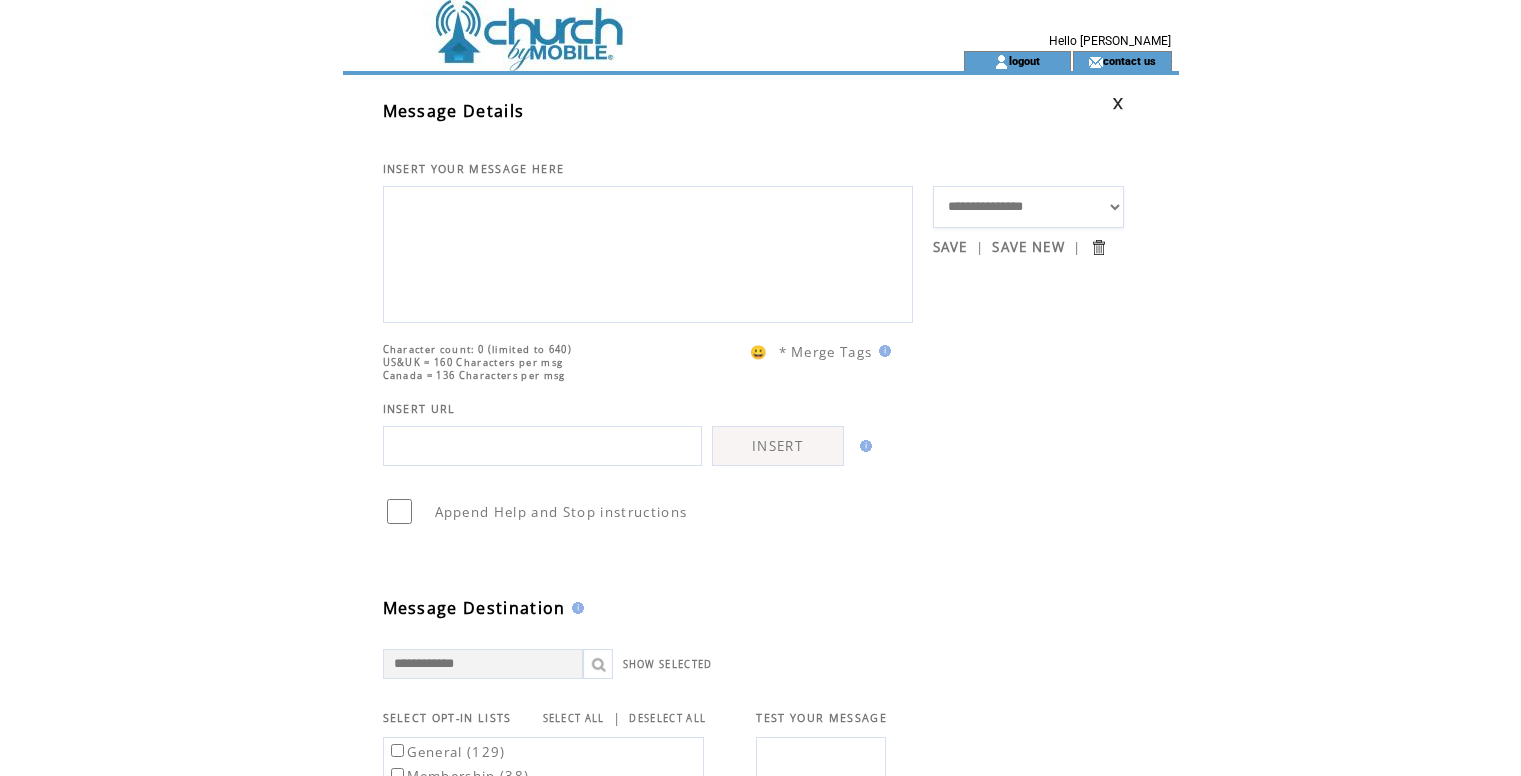 scroll, scrollTop: 0, scrollLeft: 0, axis: both 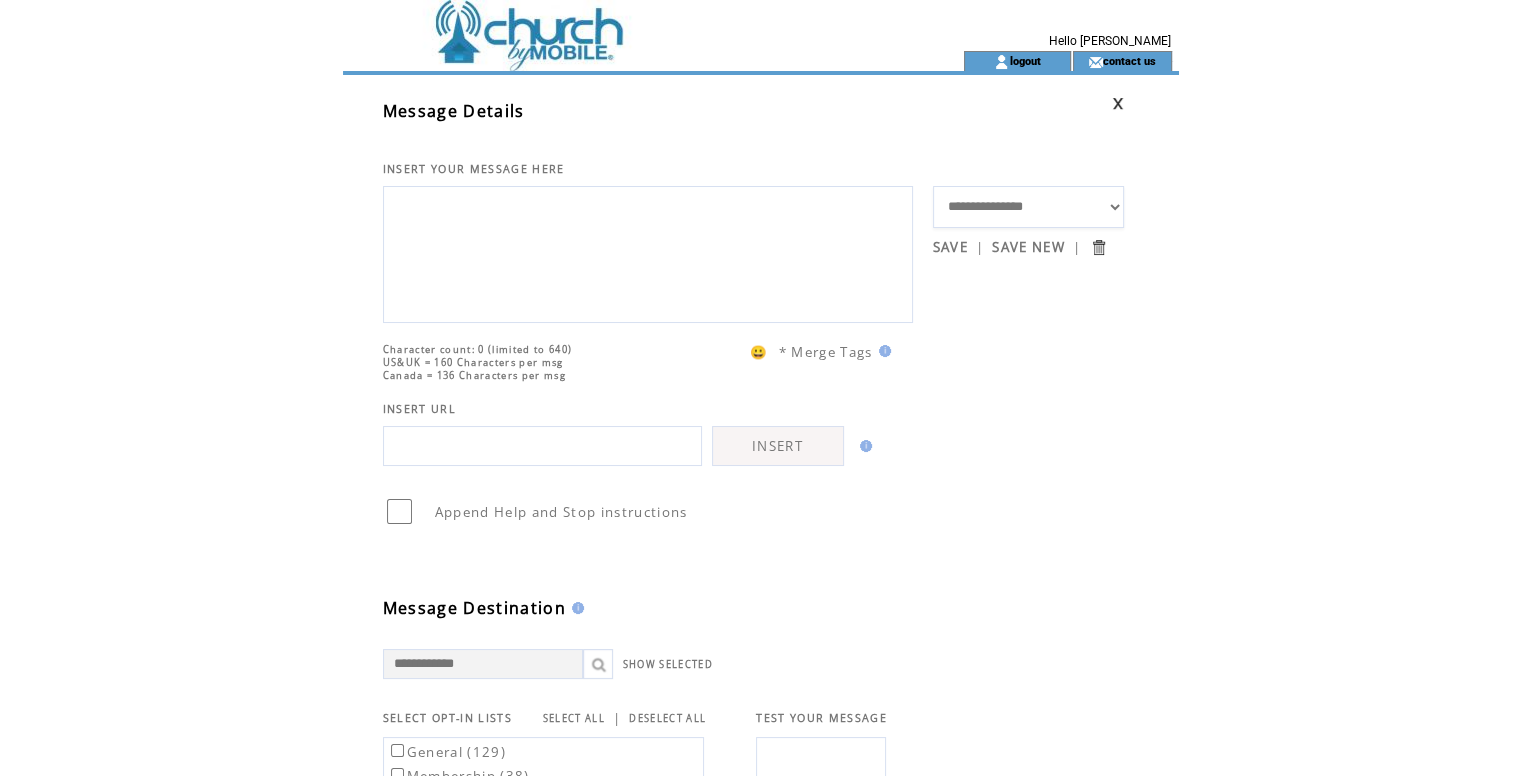 click at bounding box center (648, 252) 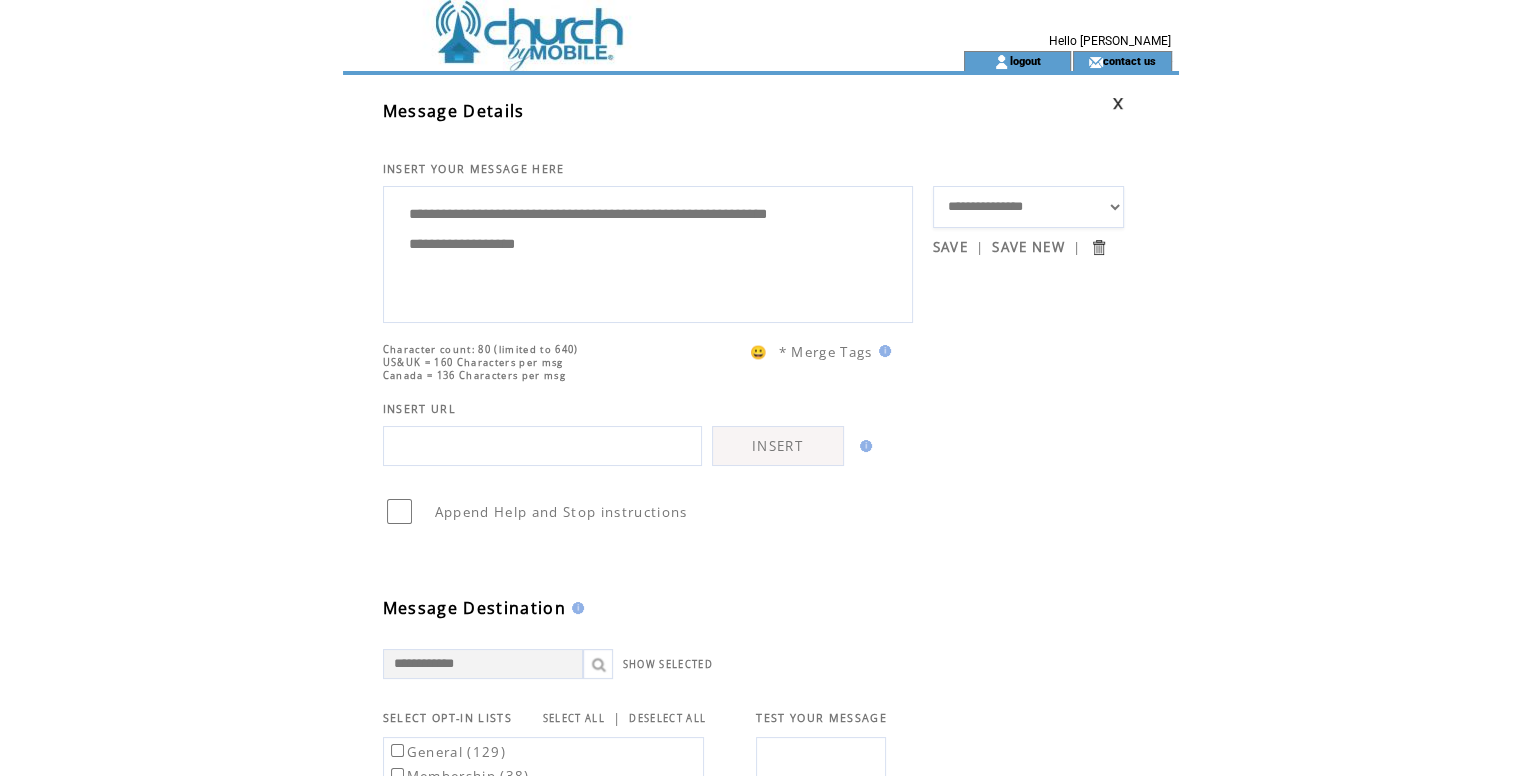 click on "**********" at bounding box center (648, 252) 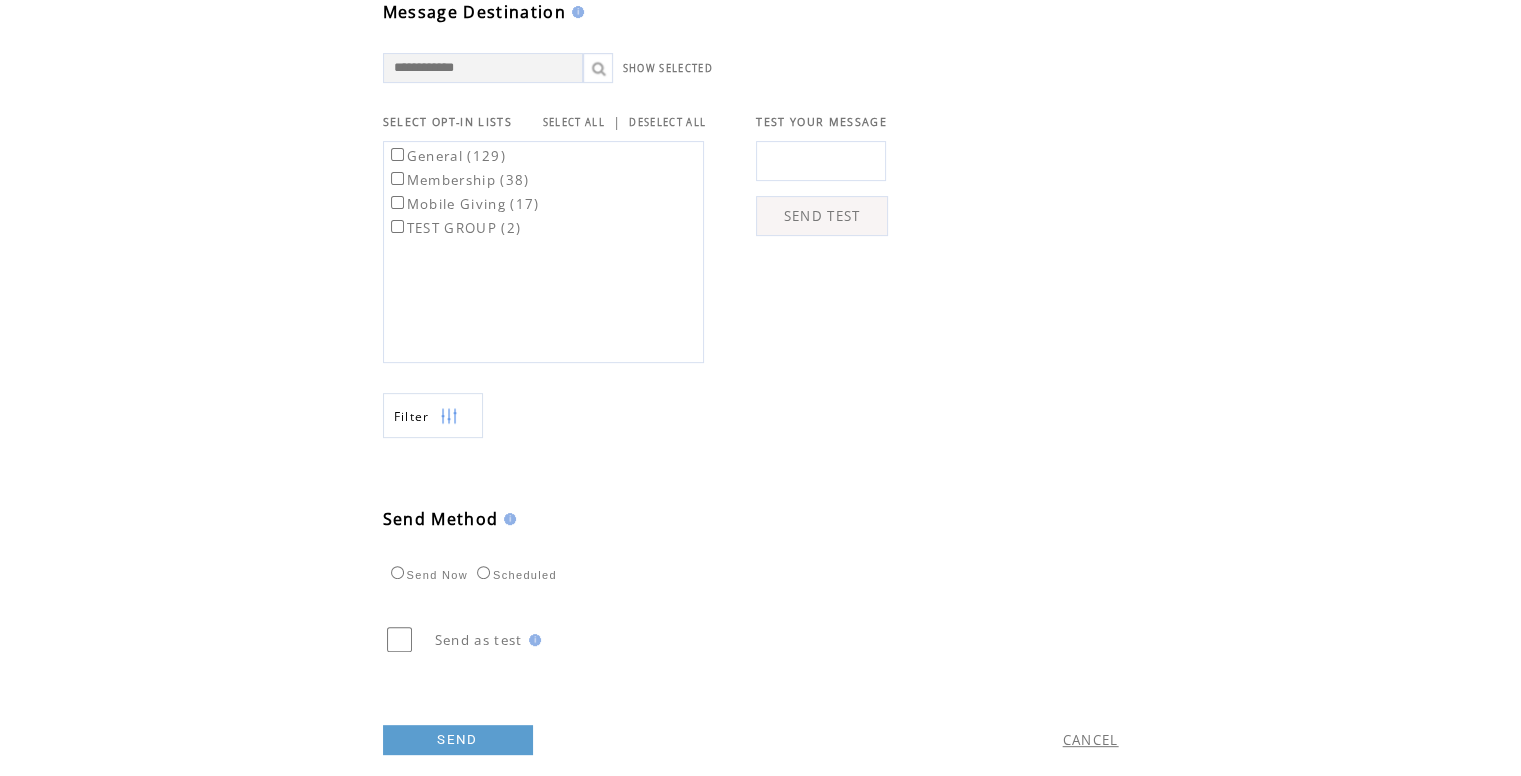 scroll, scrollTop: 600, scrollLeft: 0, axis: vertical 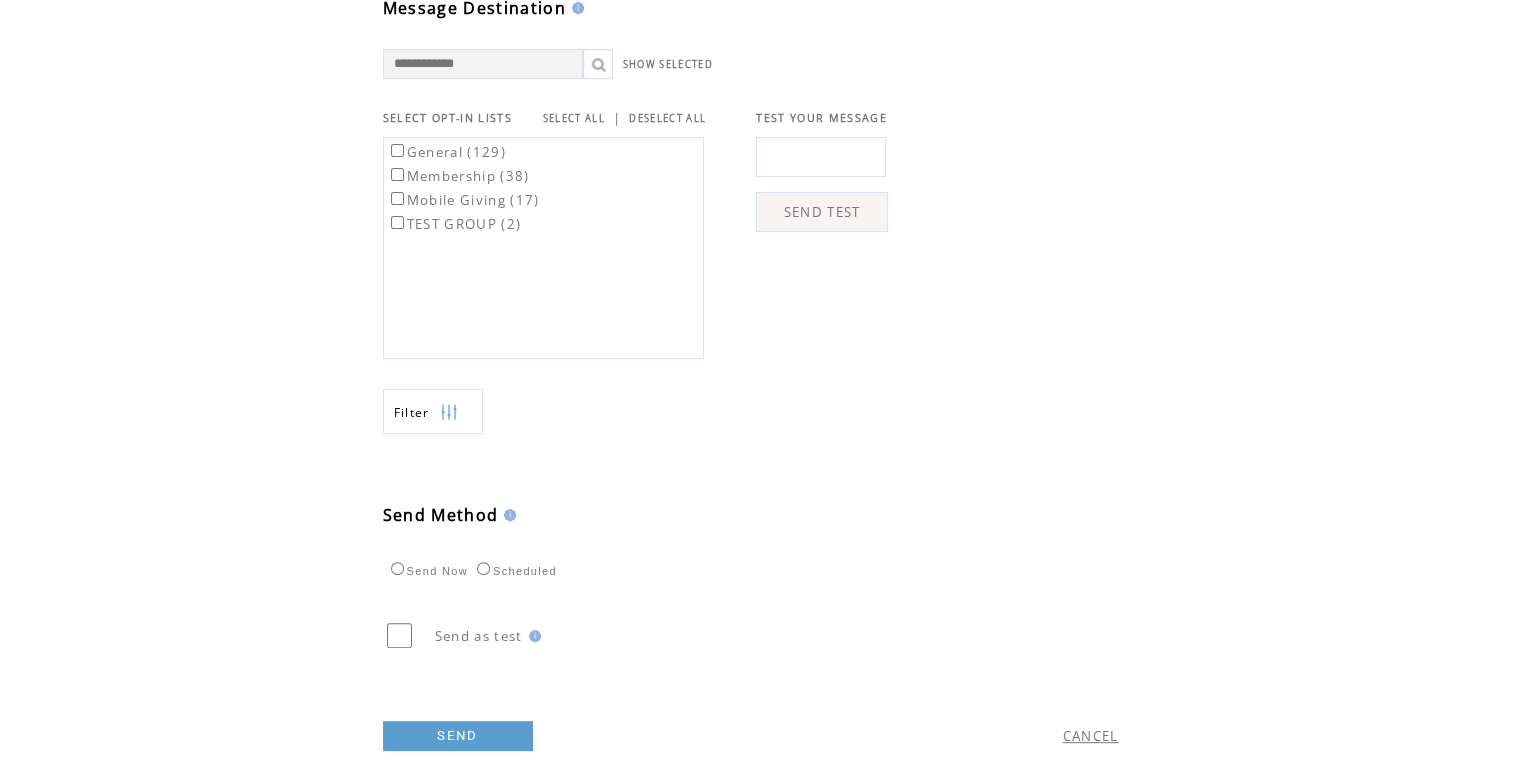 type on "**********" 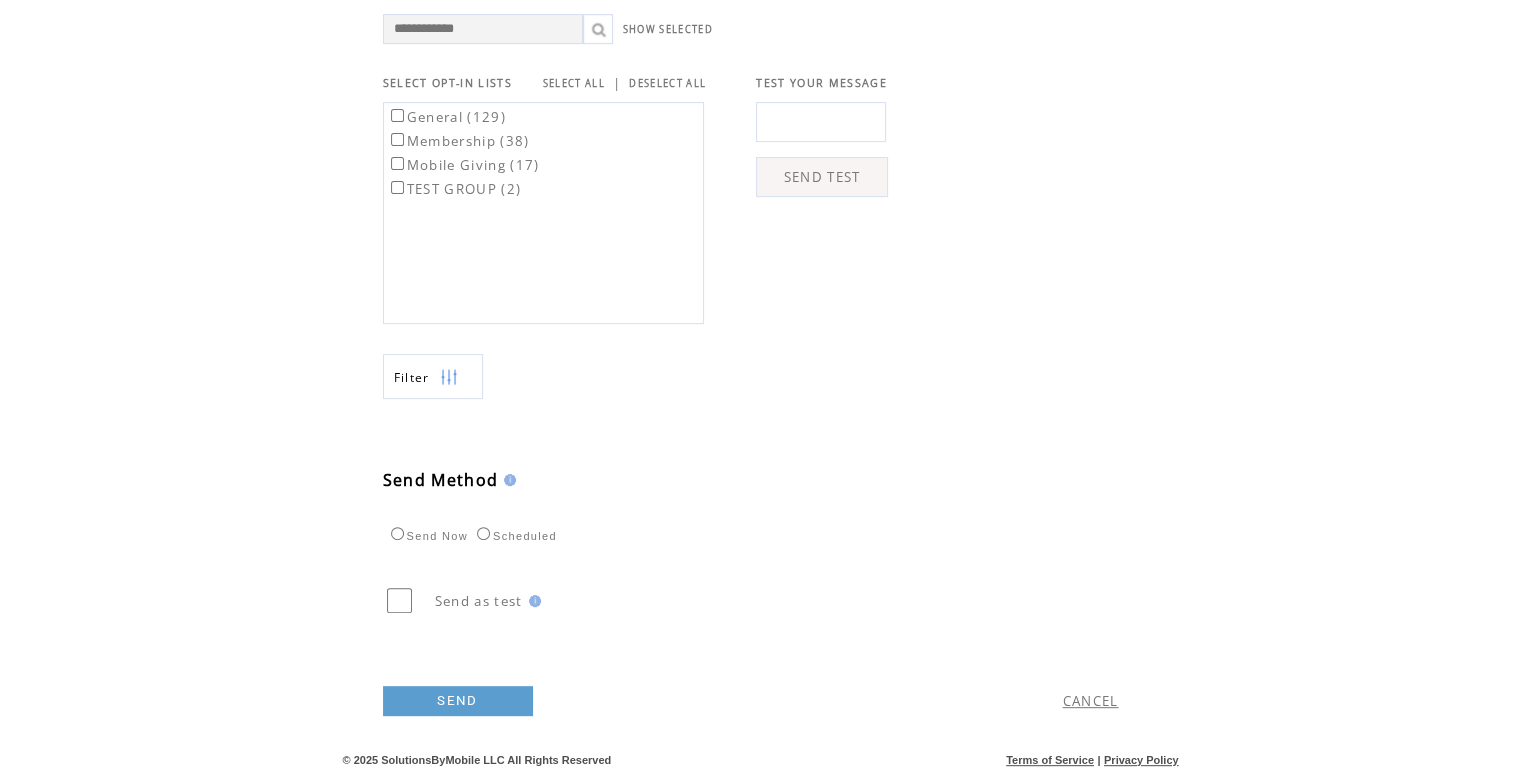 click on "SEND" at bounding box center [458, 701] 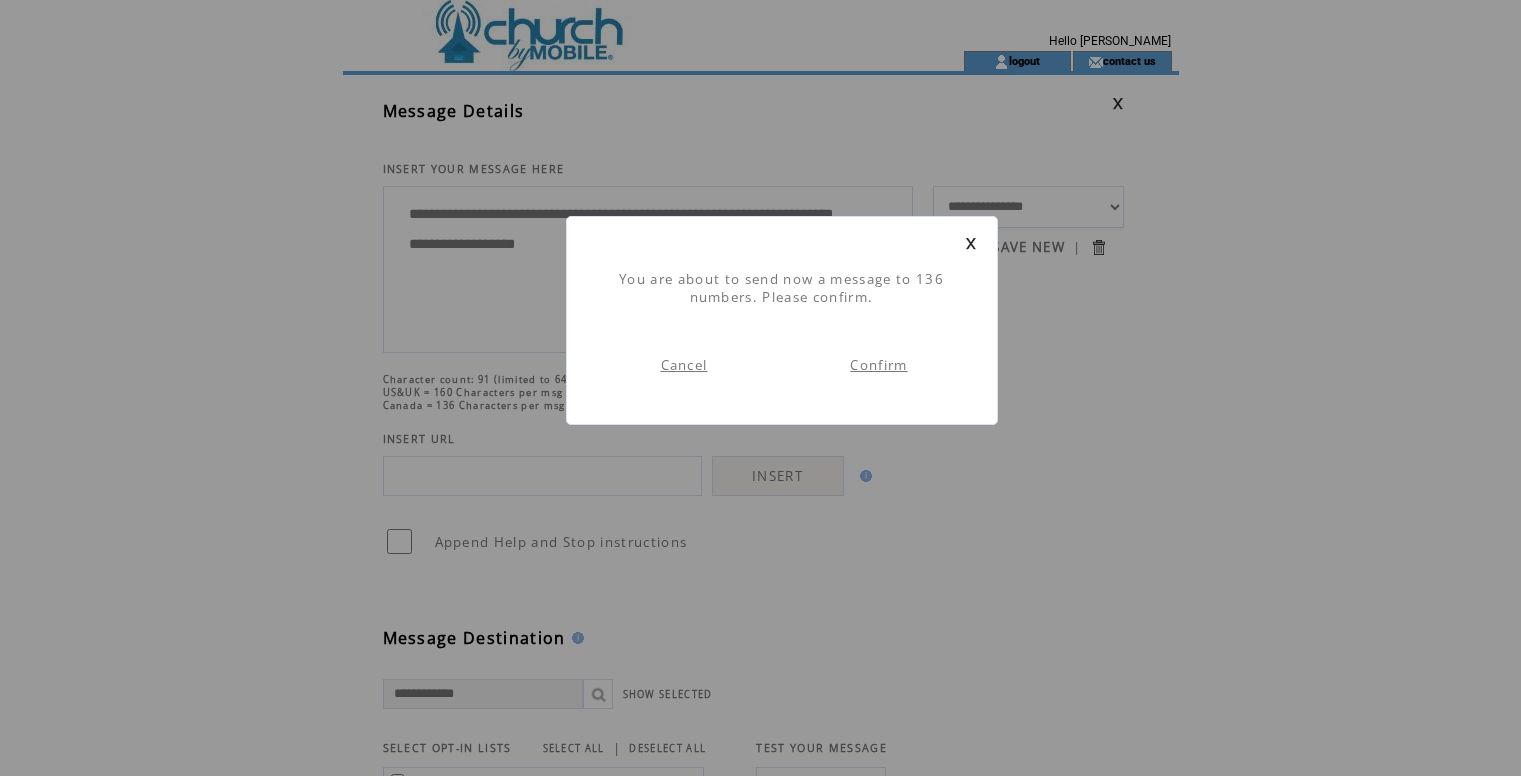 scroll, scrollTop: 0, scrollLeft: 0, axis: both 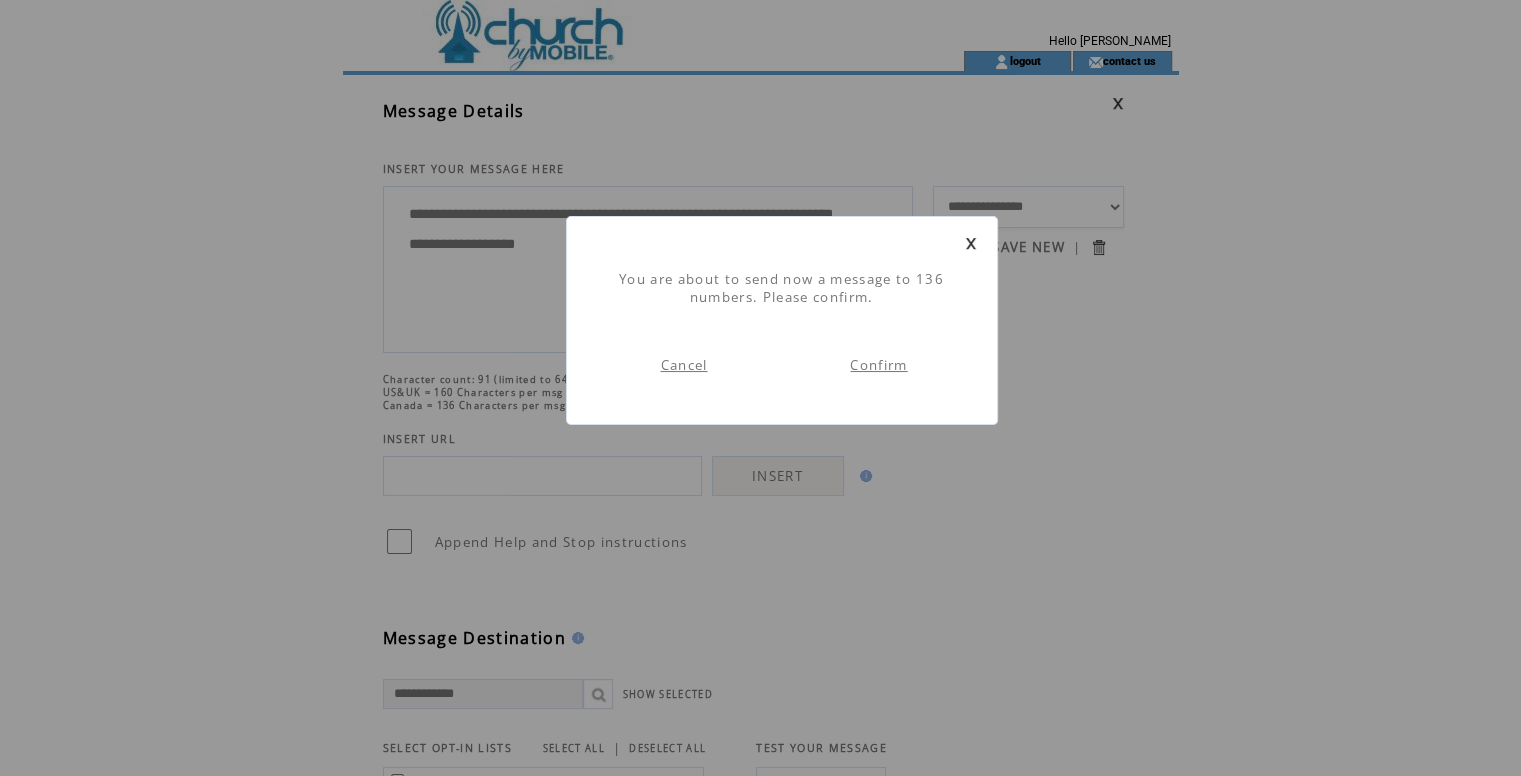 click on "Confirm" at bounding box center (878, 365) 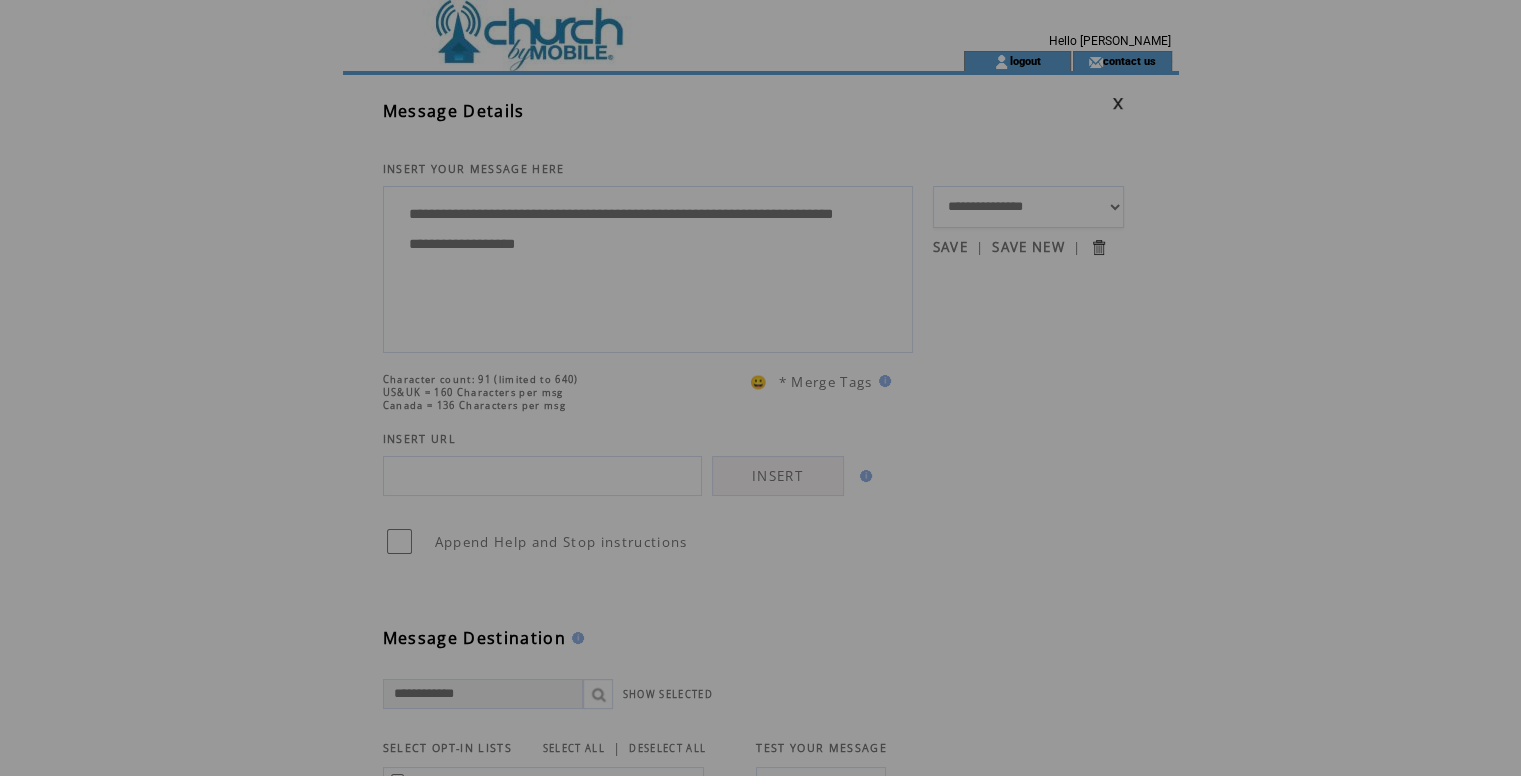 scroll, scrollTop: 0, scrollLeft: 0, axis: both 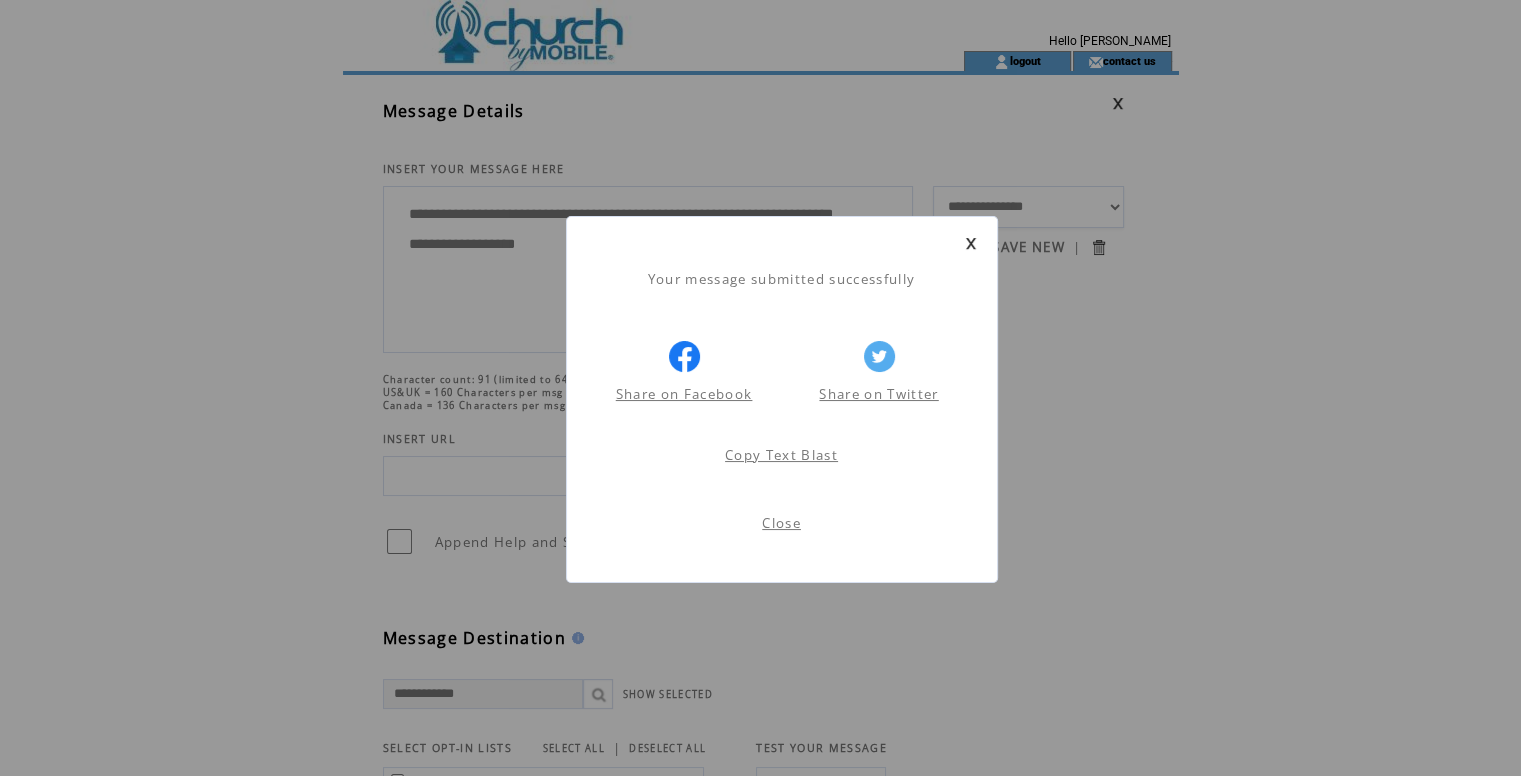 click on "Close" at bounding box center [781, 523] 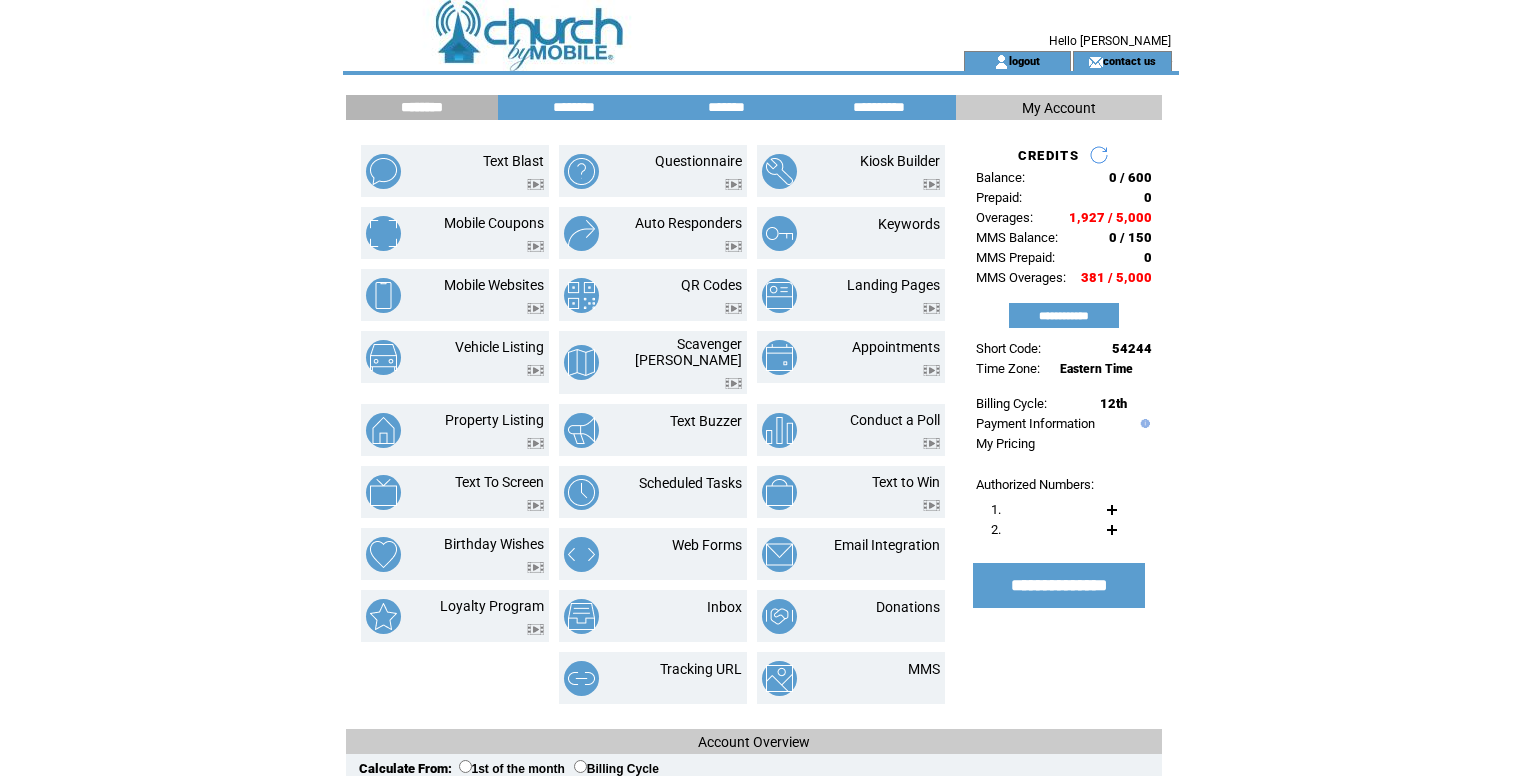 scroll, scrollTop: 0, scrollLeft: 0, axis: both 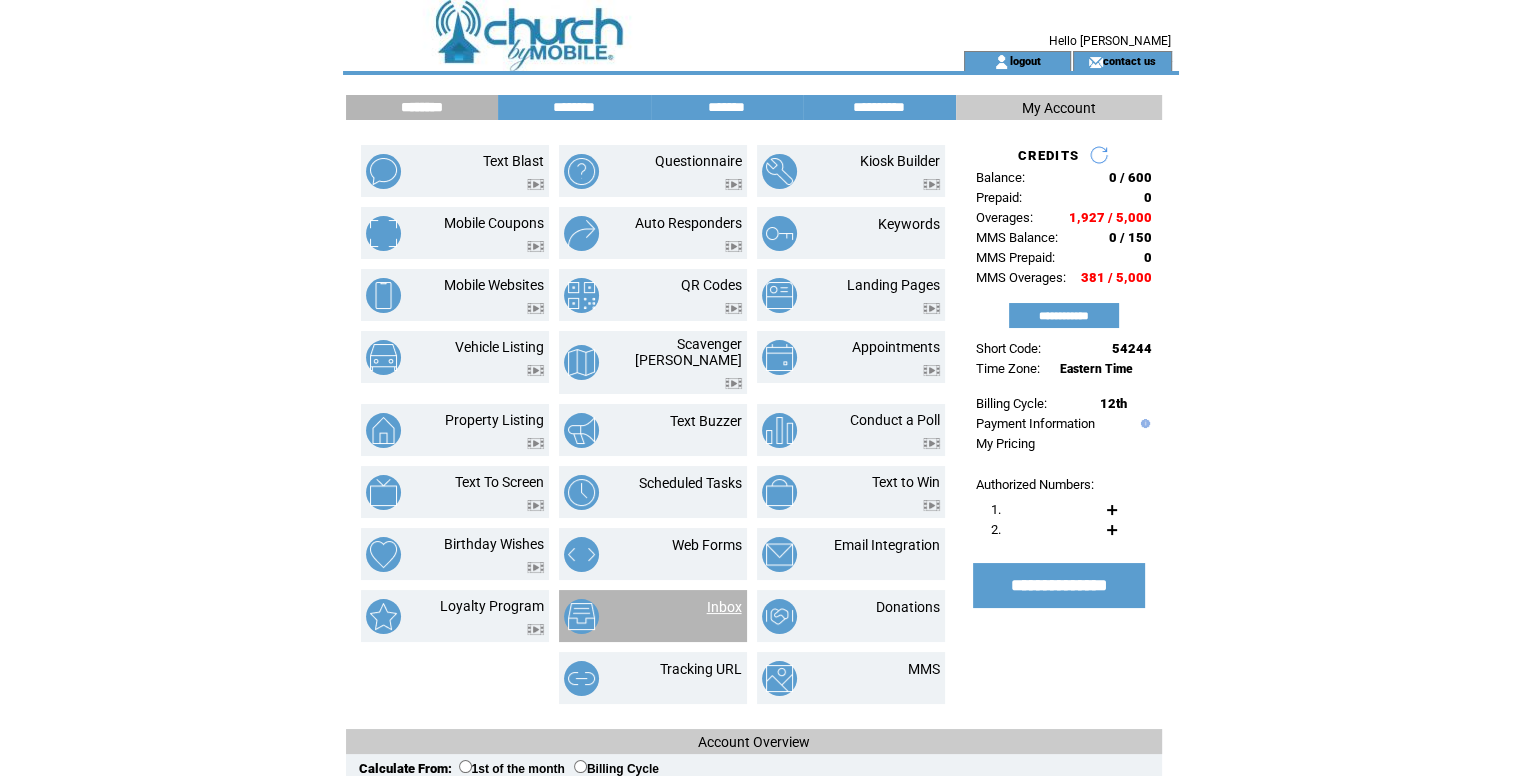 click on "Inbox" at bounding box center (724, 607) 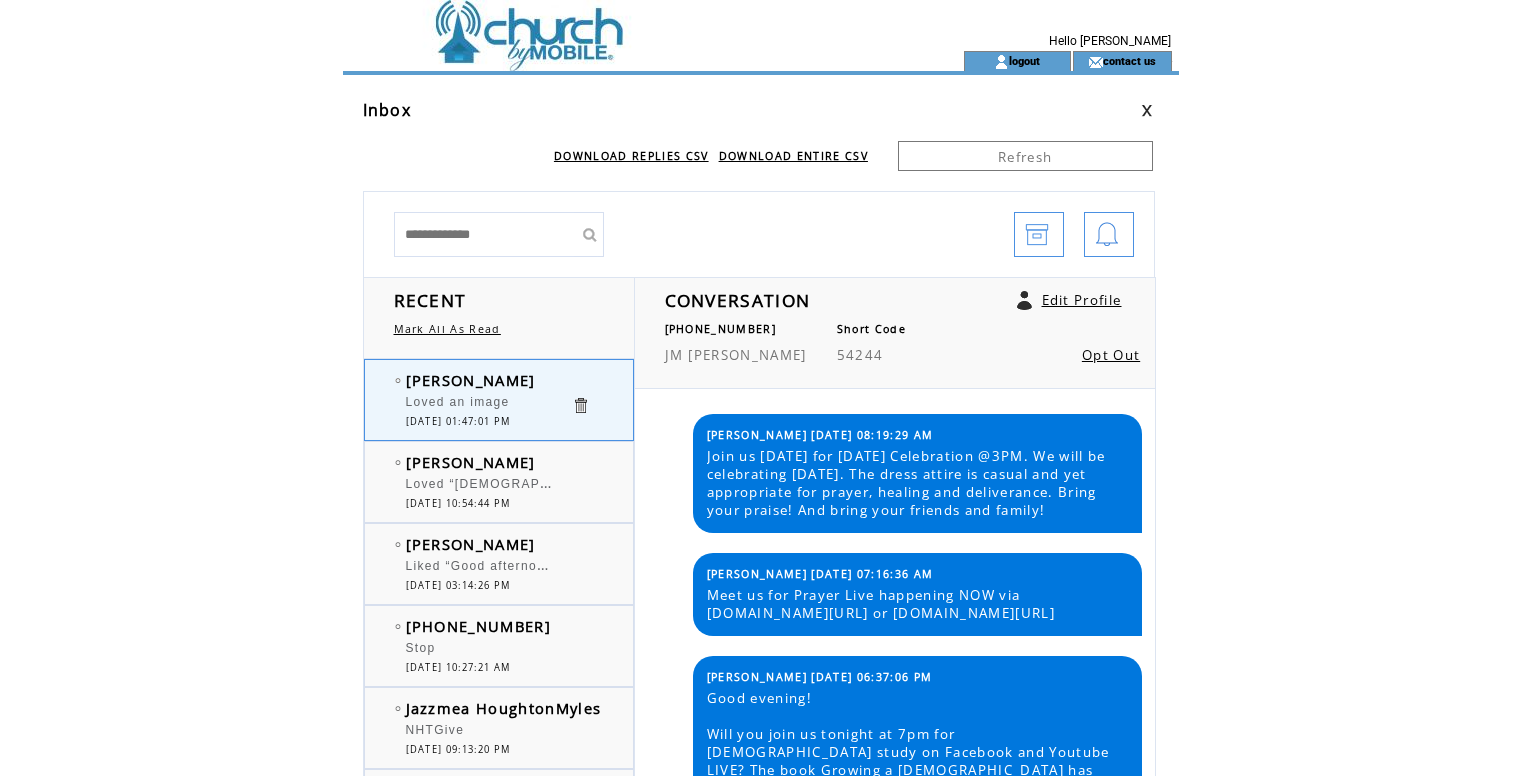 scroll, scrollTop: 0, scrollLeft: 0, axis: both 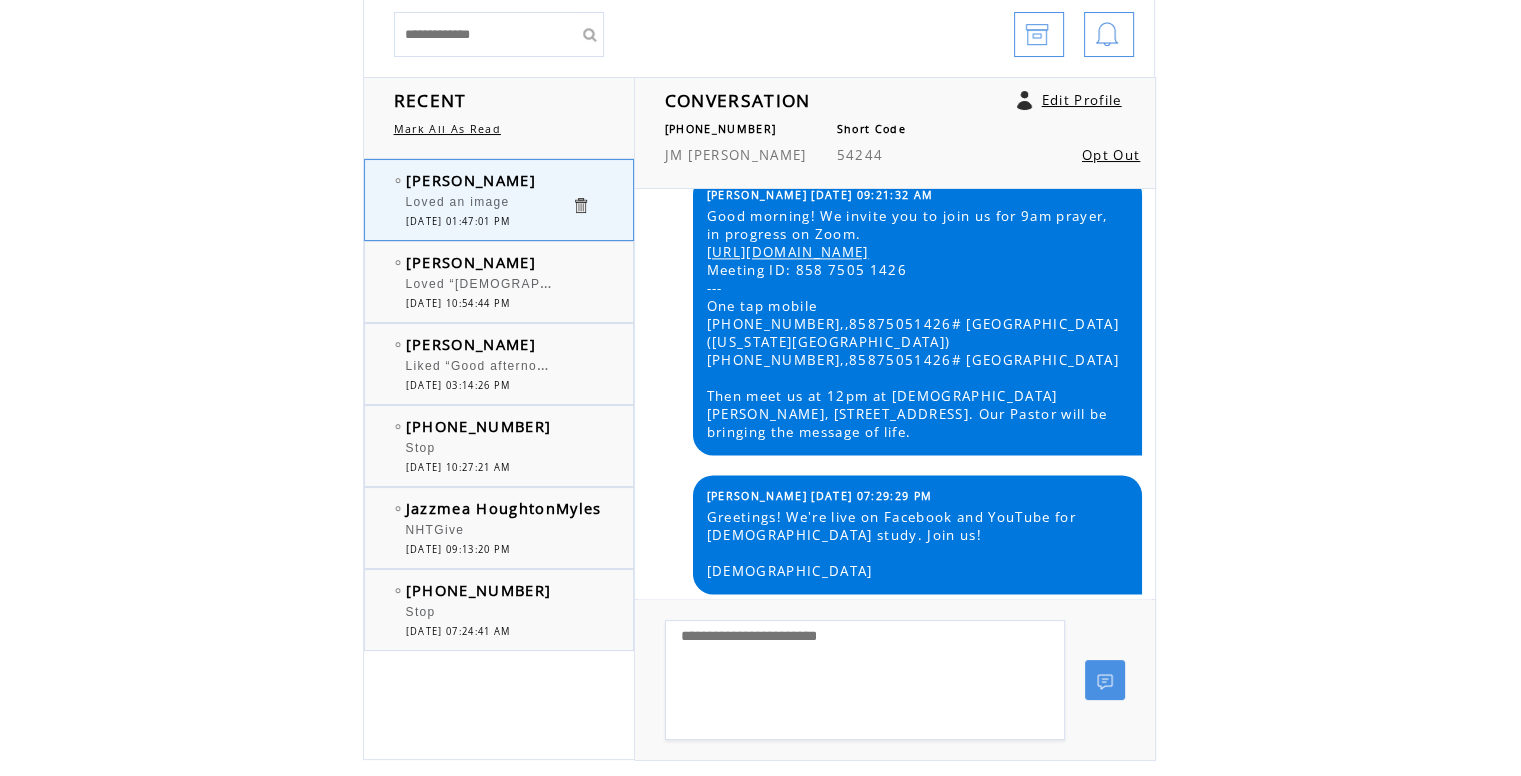click at bounding box center (591, 438) 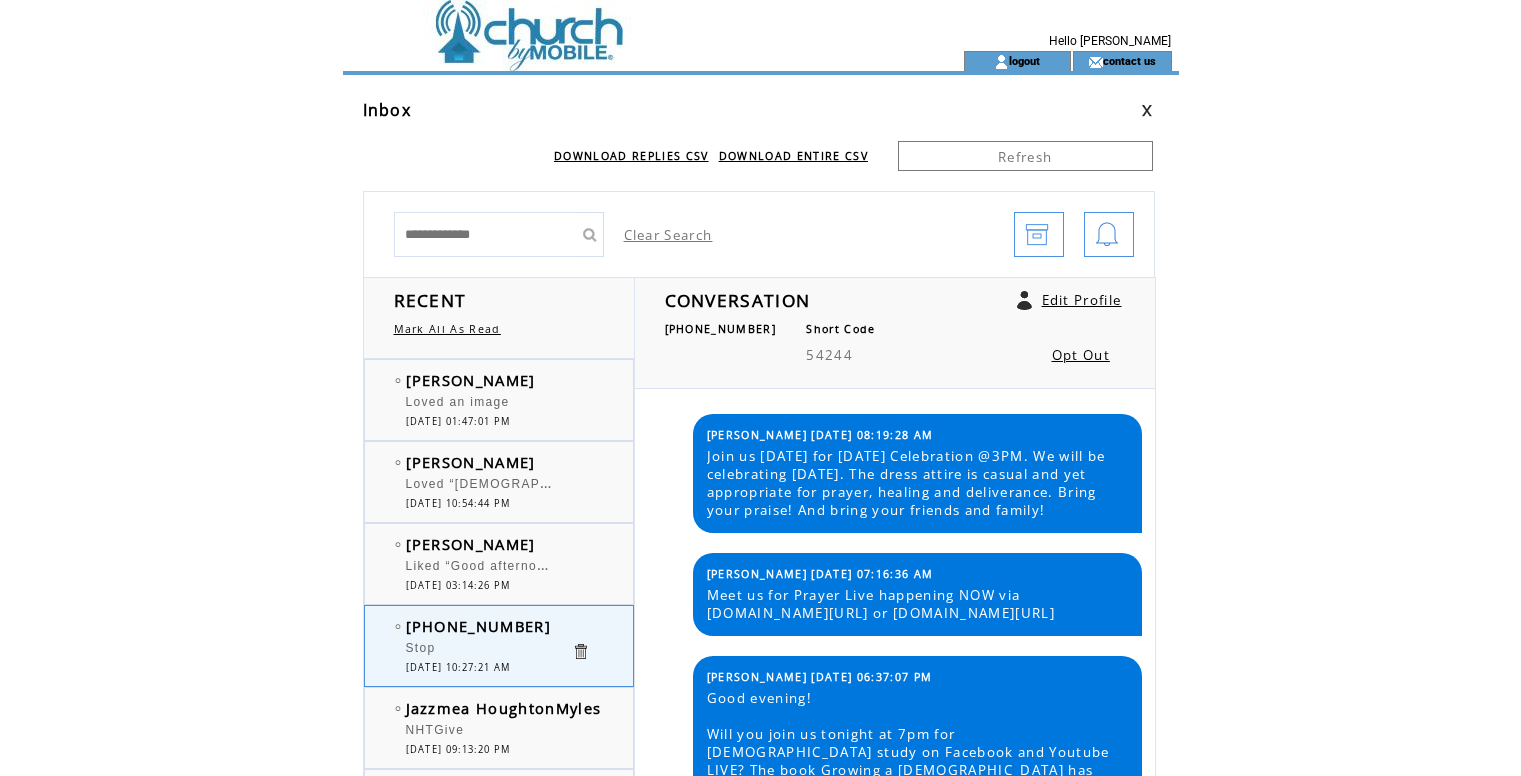 scroll, scrollTop: 0, scrollLeft: 0, axis: both 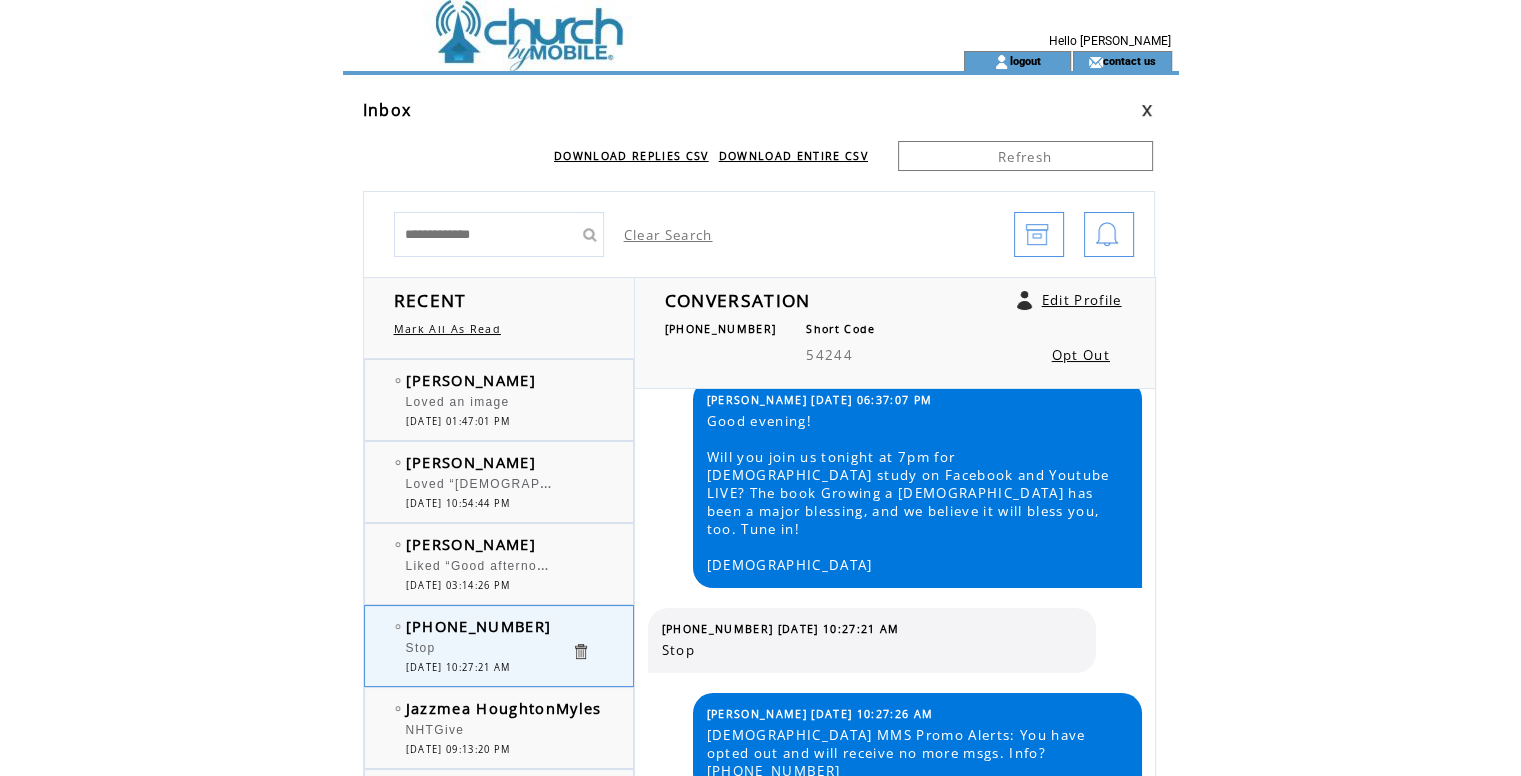 click at bounding box center [580, 651] 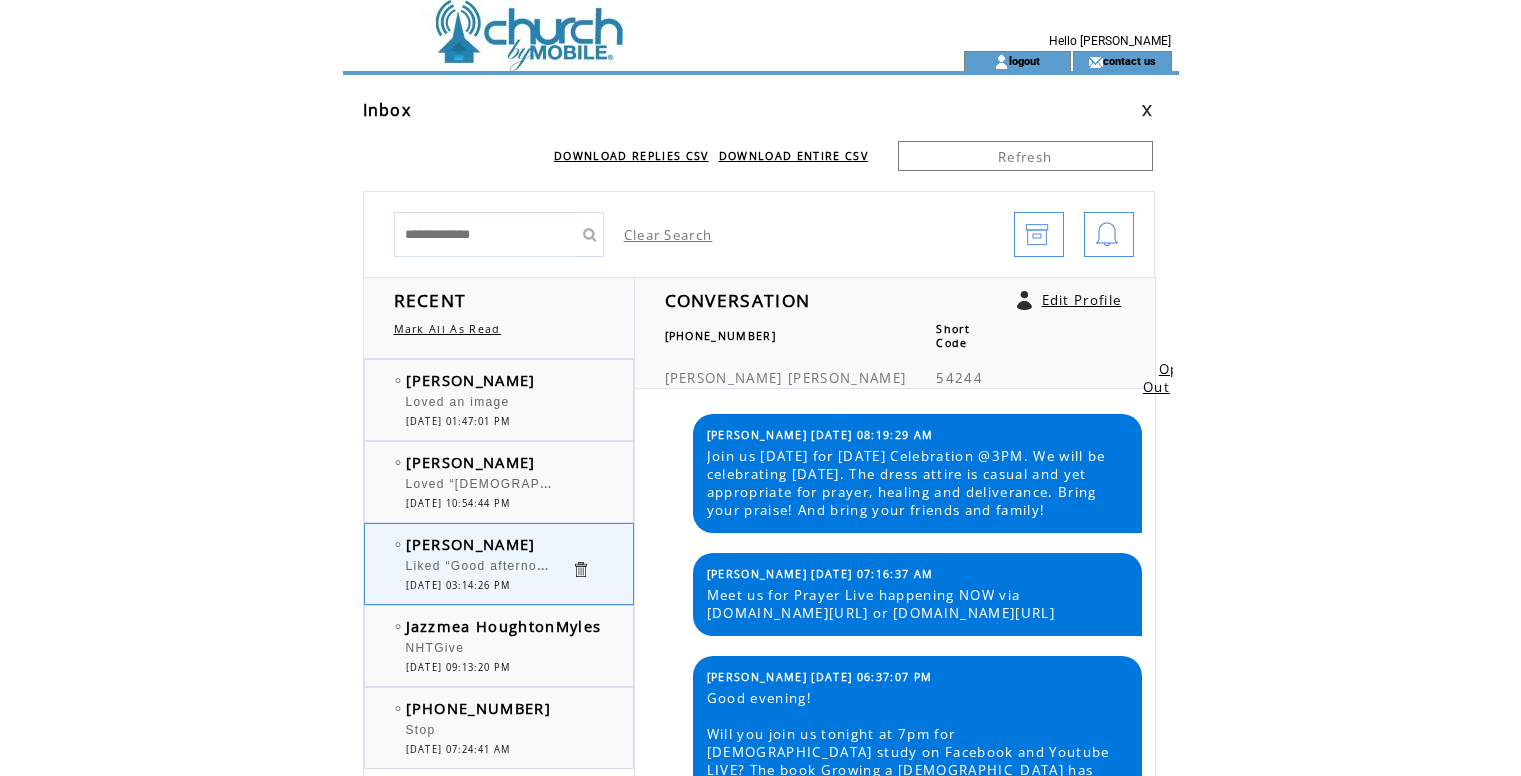 scroll, scrollTop: 0, scrollLeft: 0, axis: both 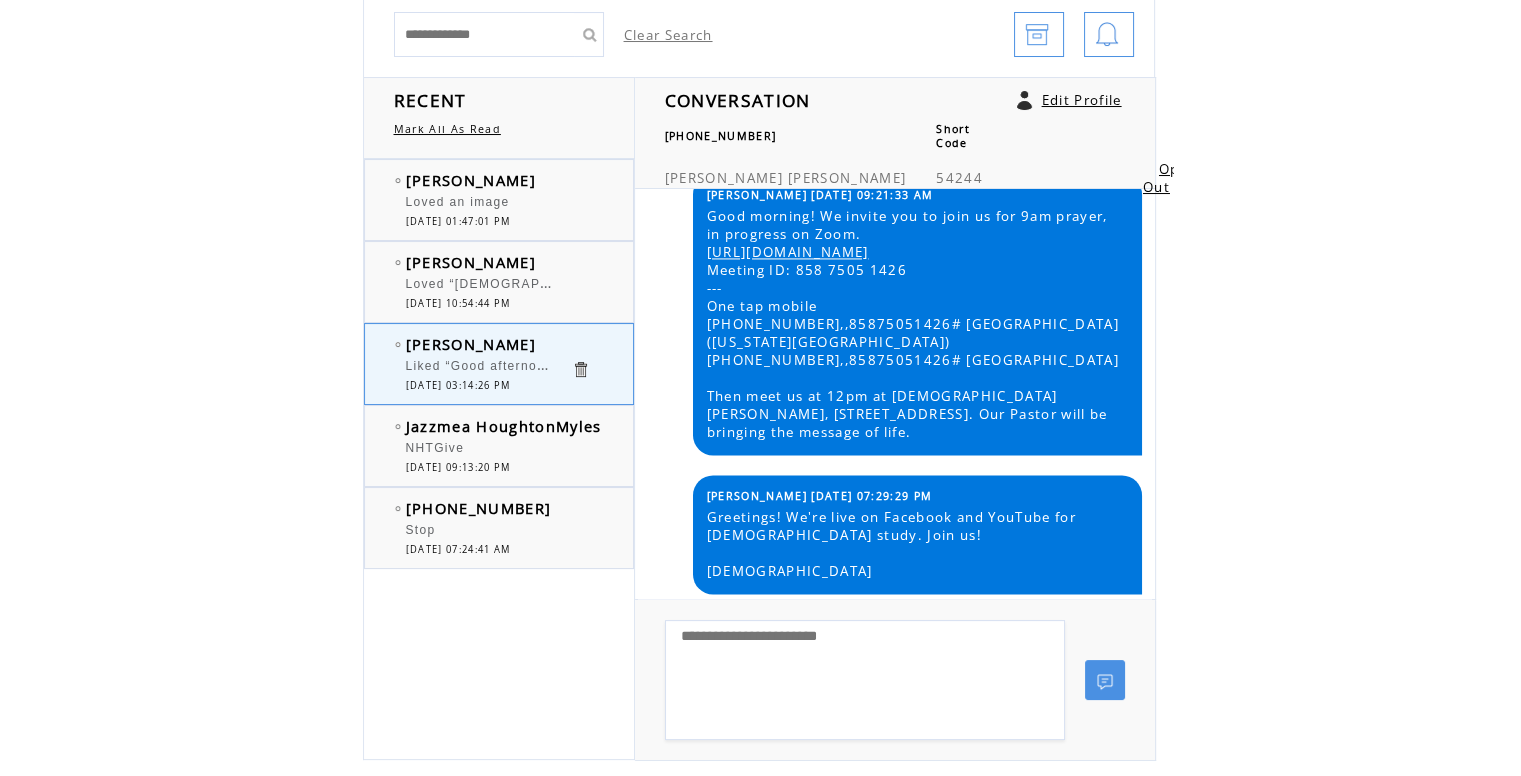 click on "0" at bounding box center [591, 533] 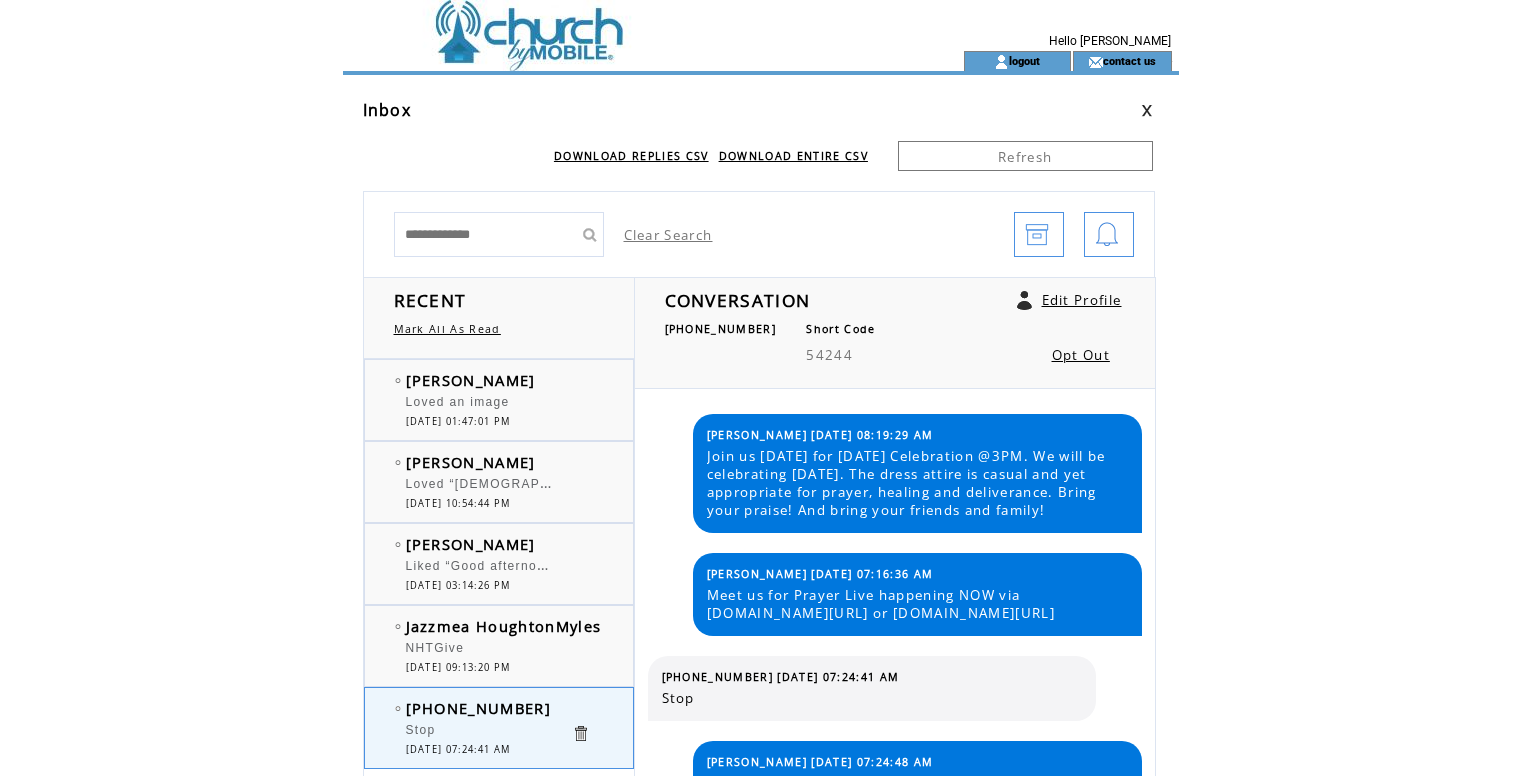 scroll, scrollTop: 0, scrollLeft: 0, axis: both 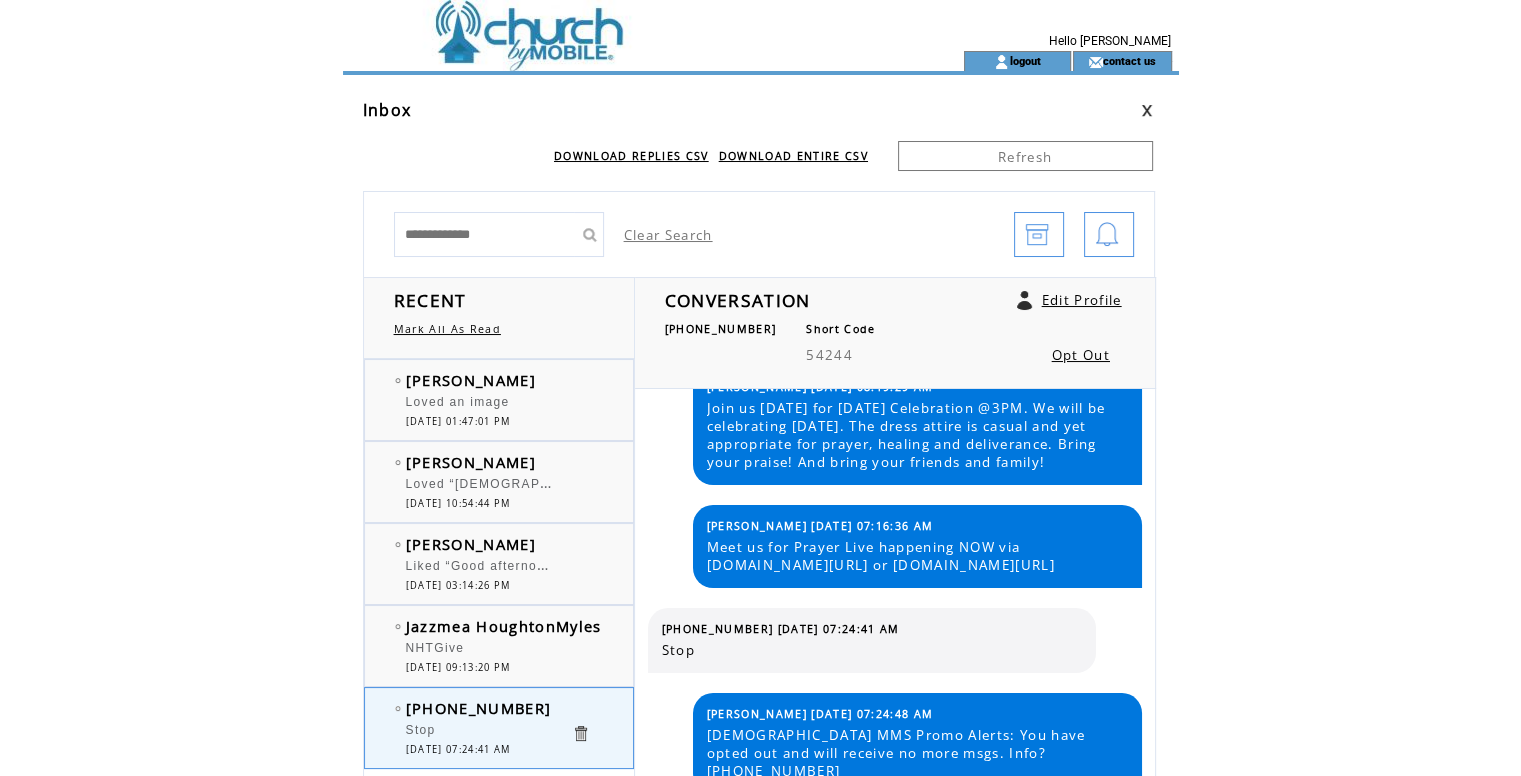 click at bounding box center (580, 733) 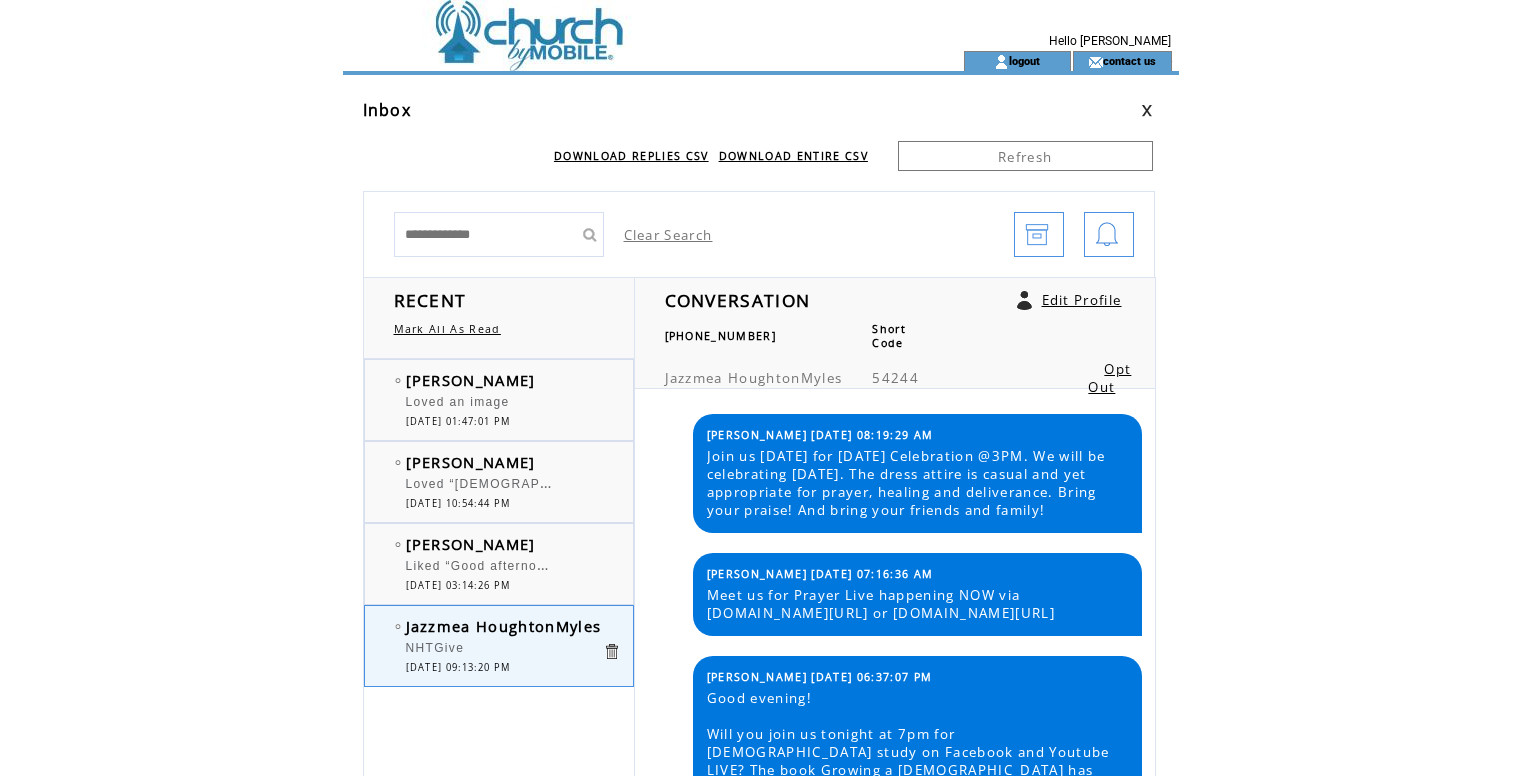 scroll, scrollTop: 0, scrollLeft: 0, axis: both 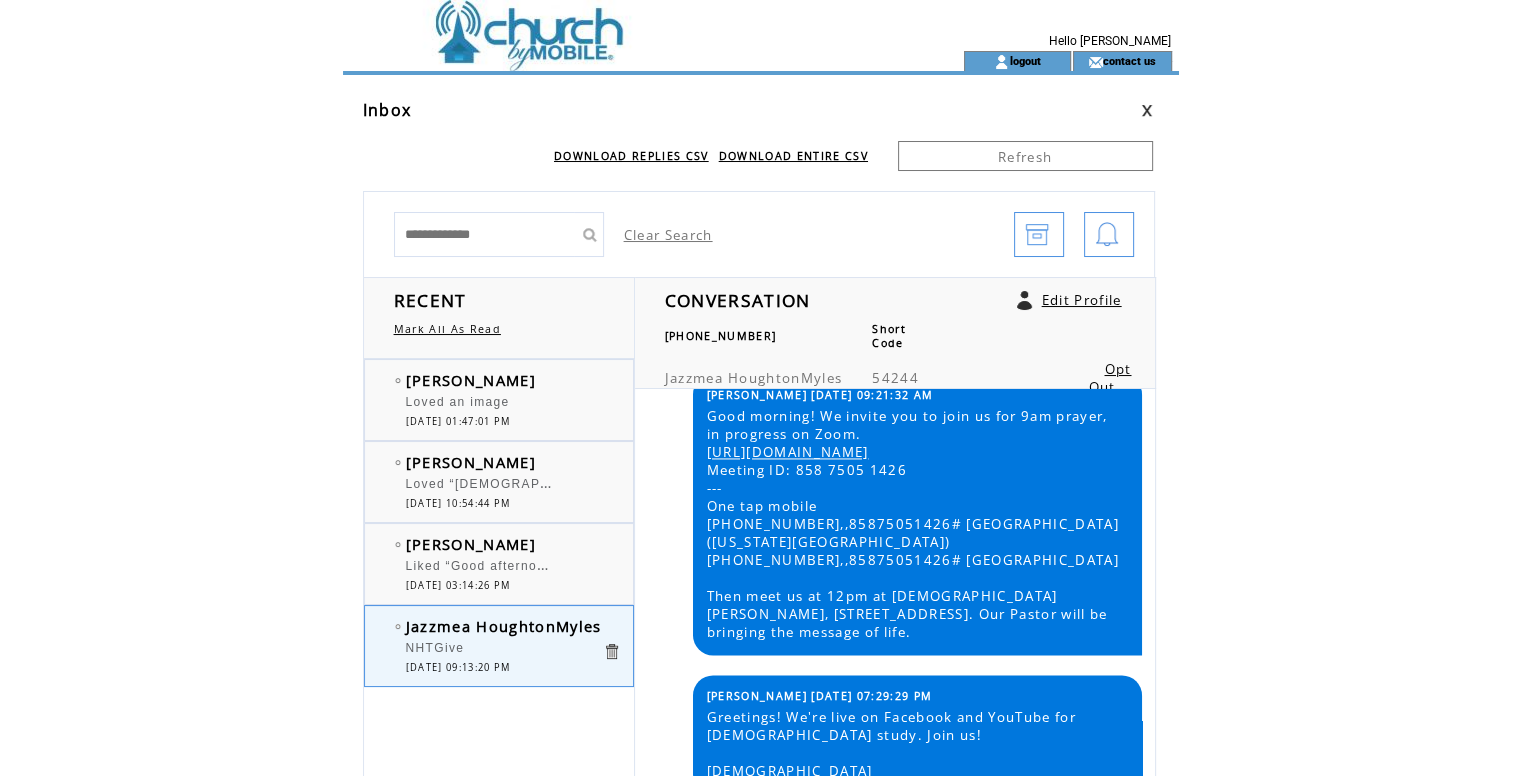 click on "**********" 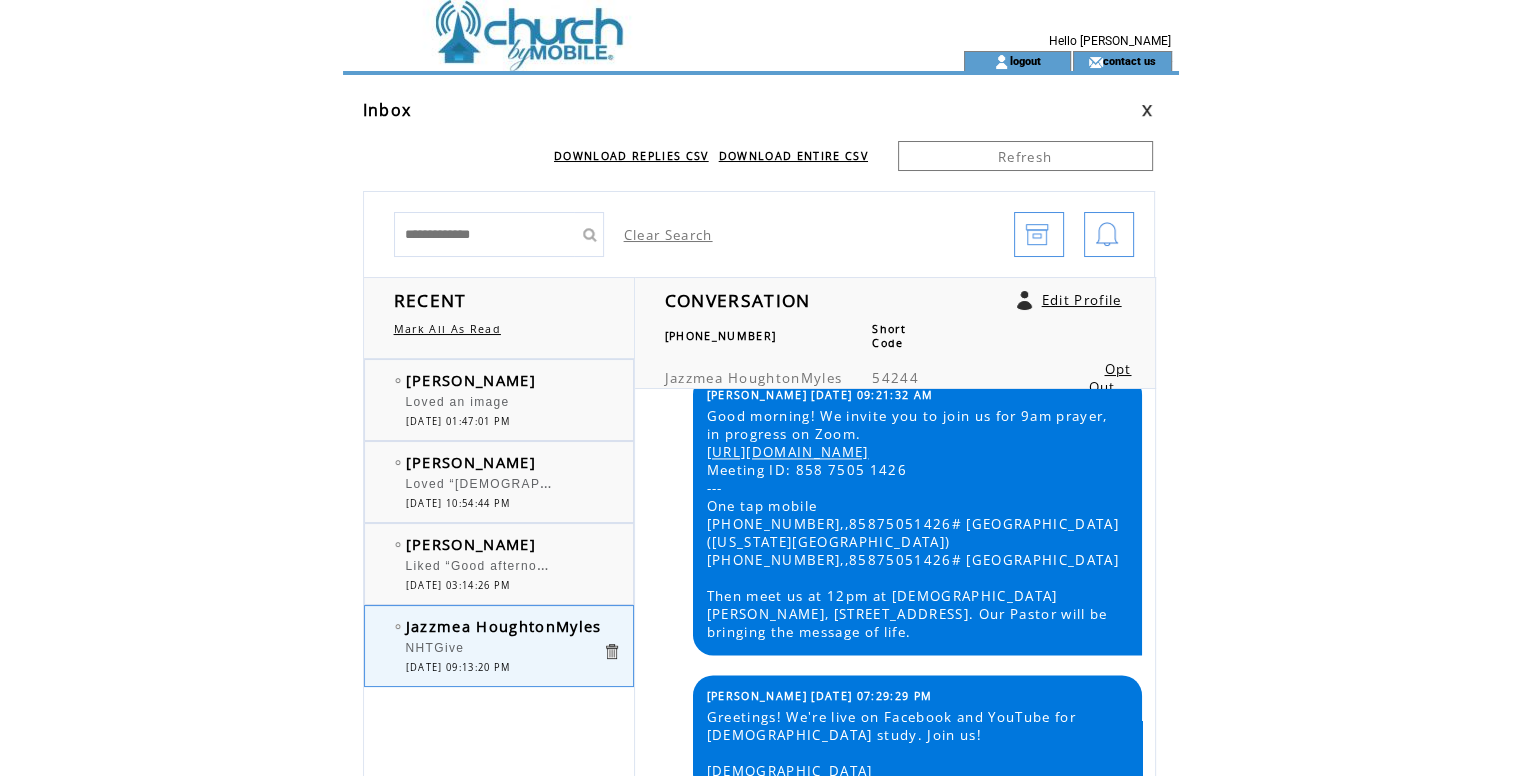 click at bounding box center [617, 25] 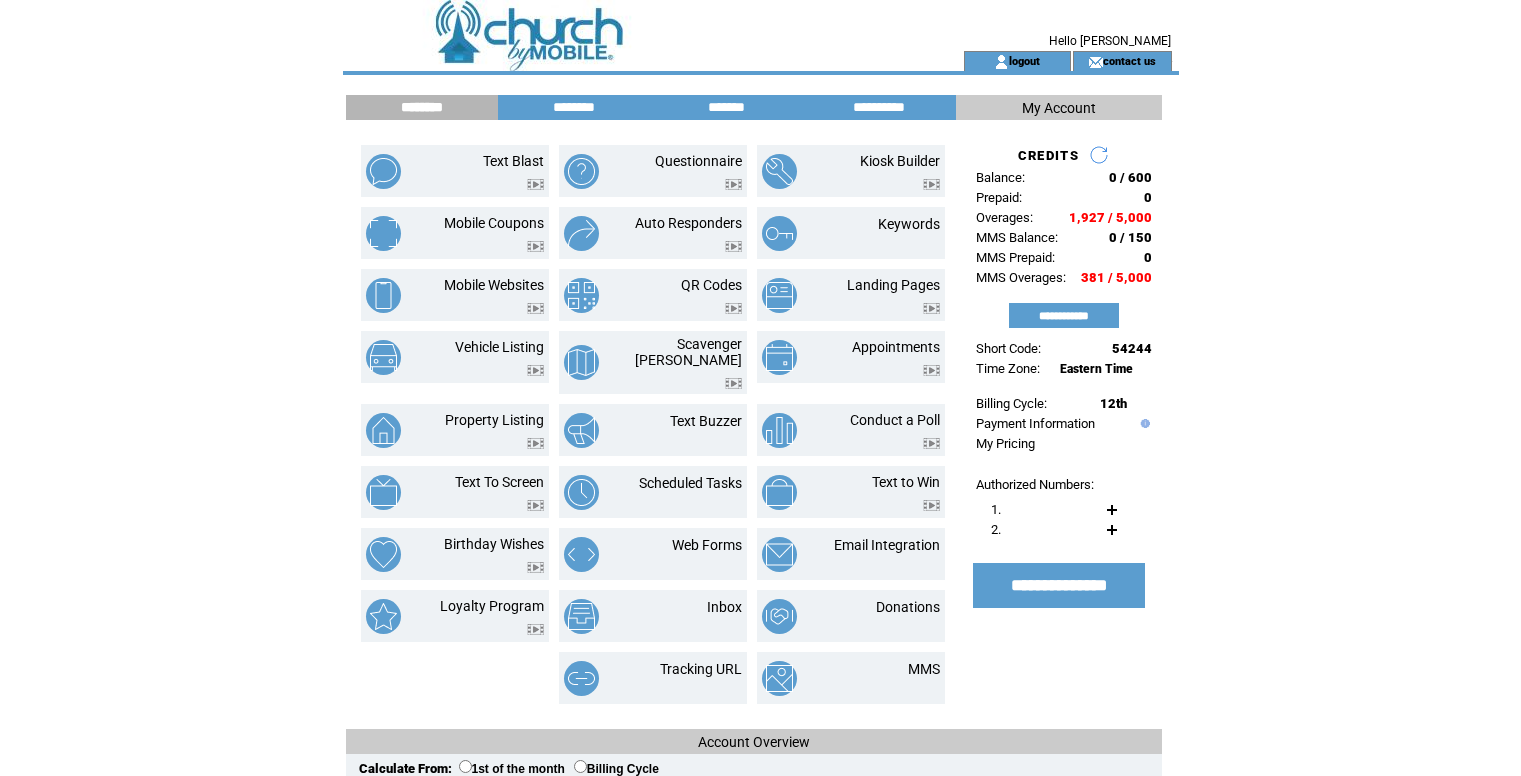 scroll, scrollTop: 0, scrollLeft: 0, axis: both 